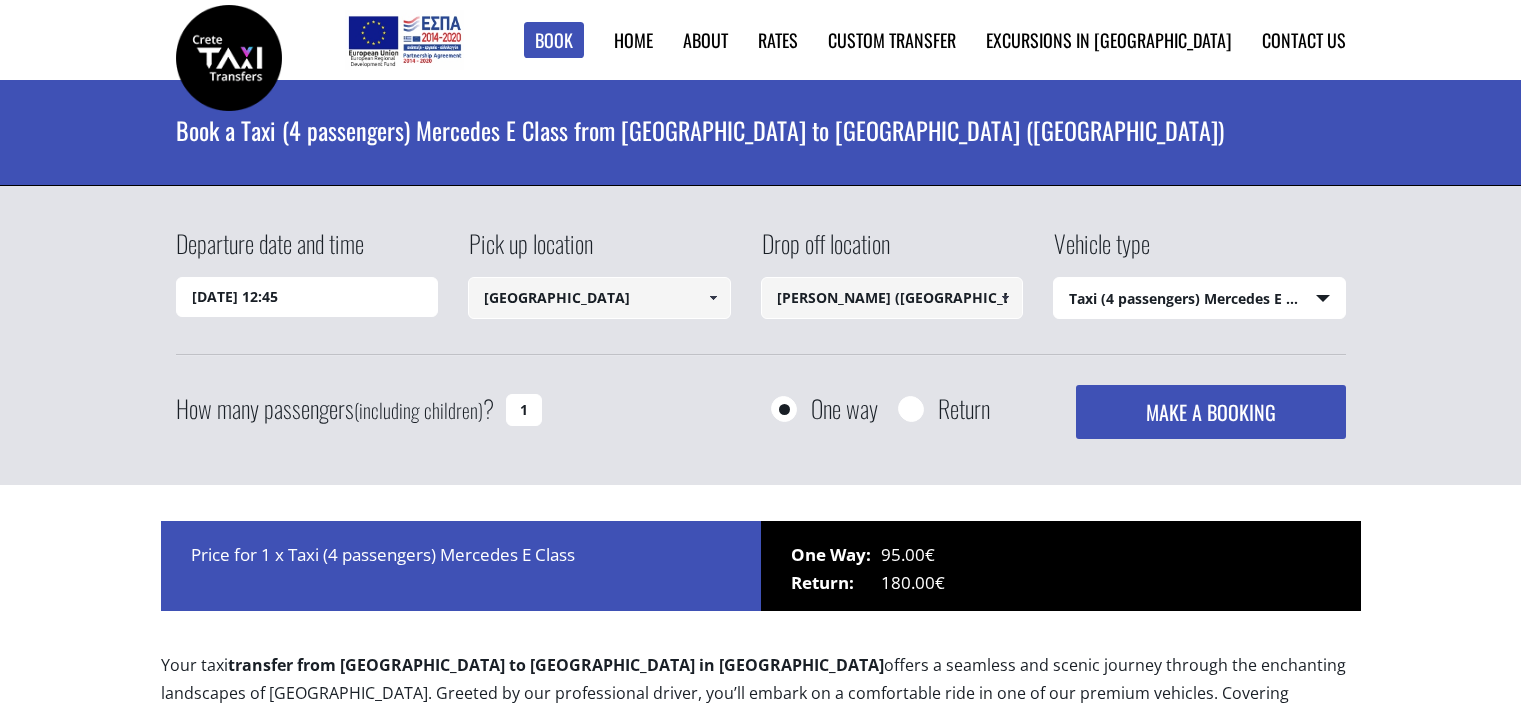 select on "540" 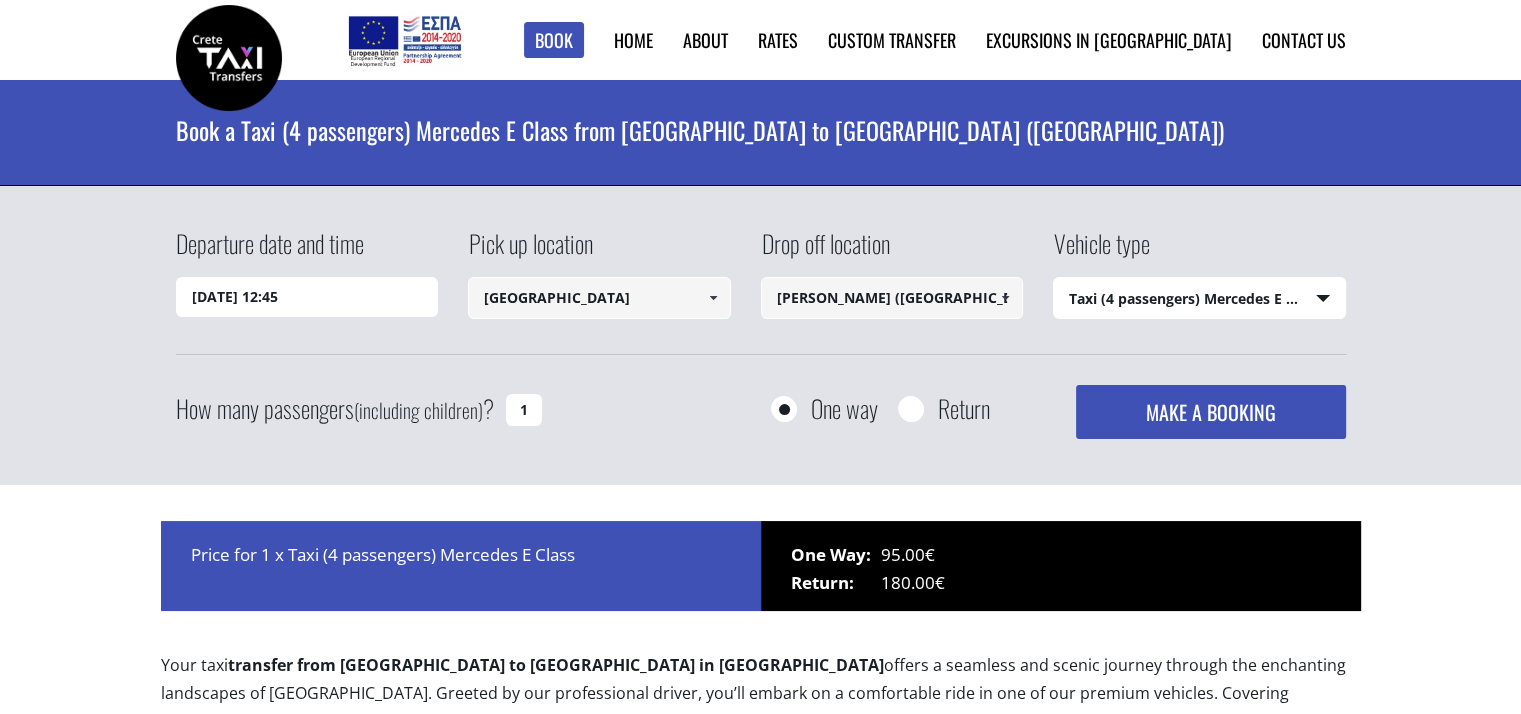 scroll, scrollTop: 0, scrollLeft: 0, axis: both 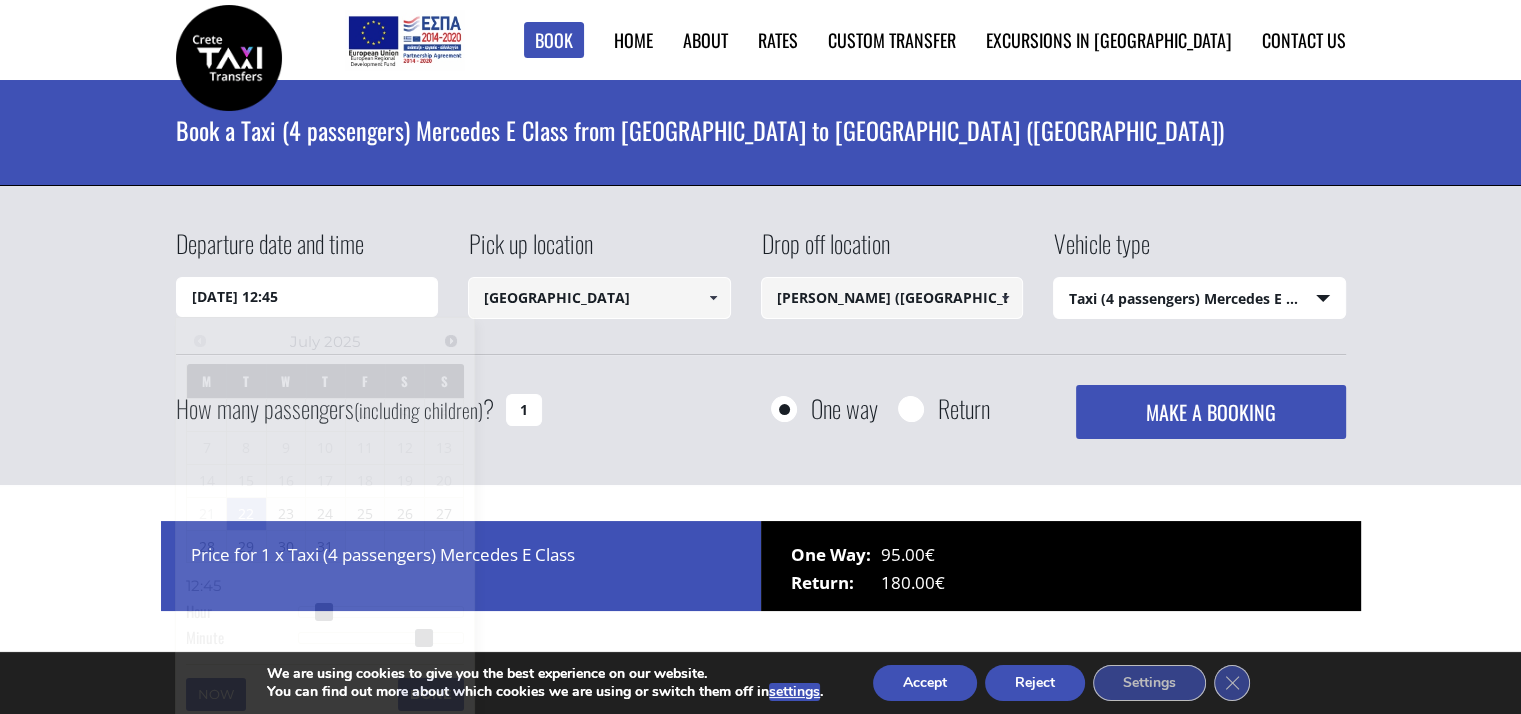click on "[DATE] 12:45" at bounding box center [307, 297] 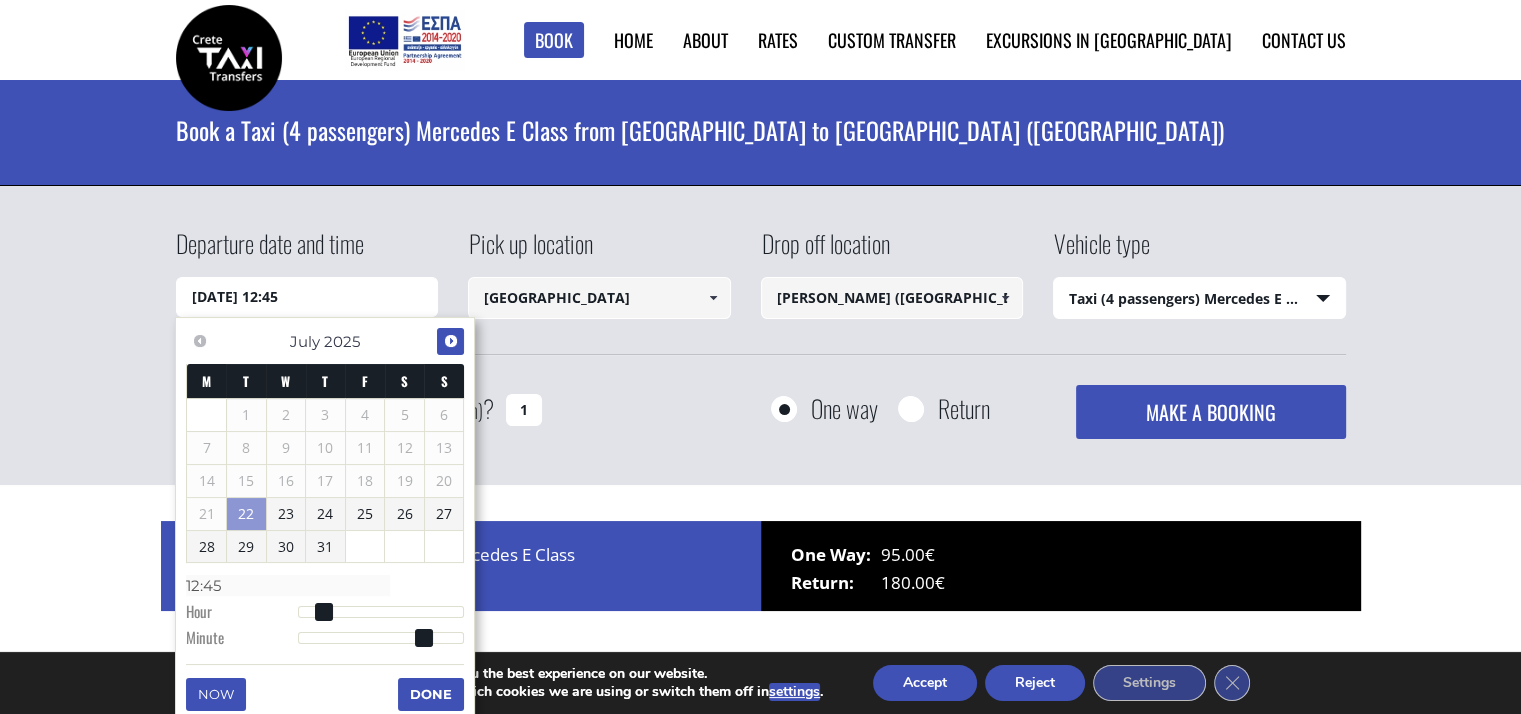 click on "Next" at bounding box center [451, 341] 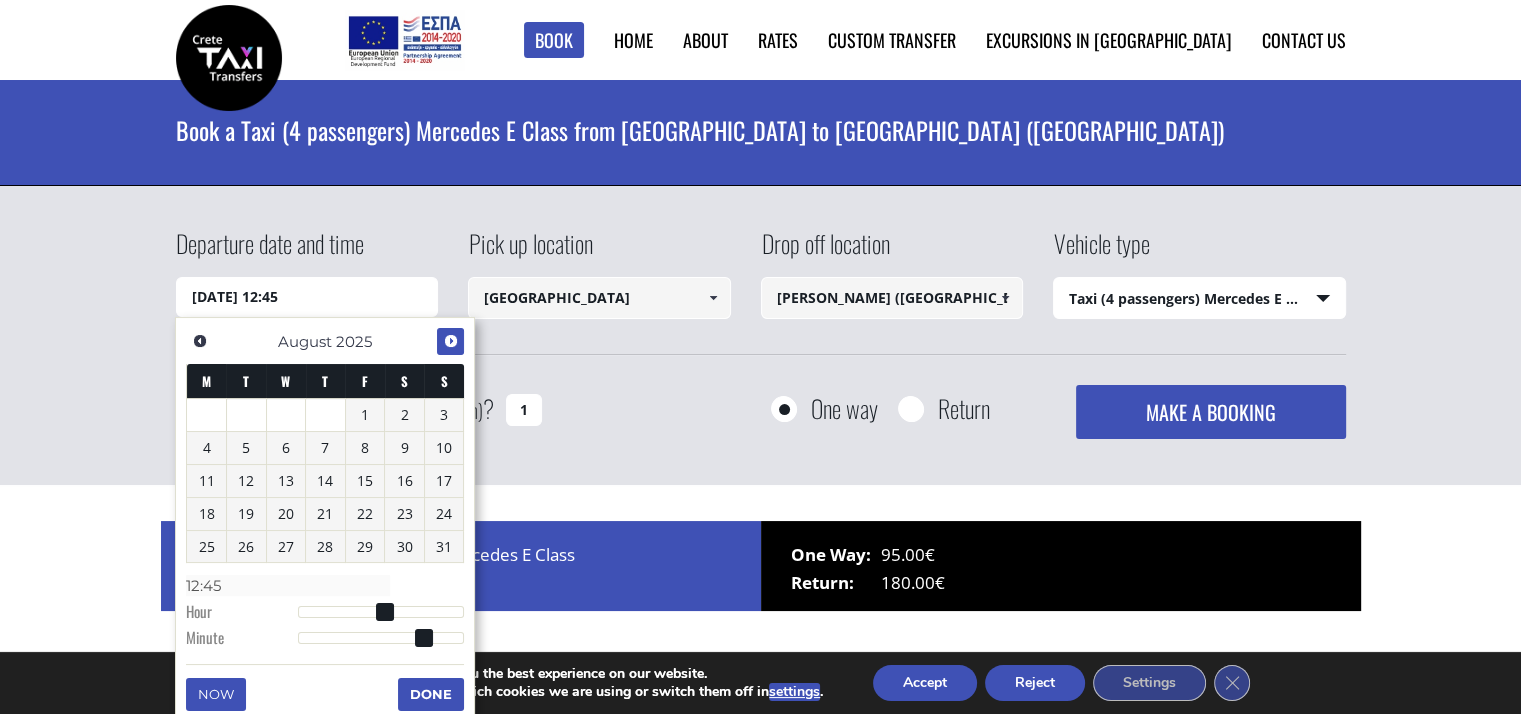 click on "Next" at bounding box center [451, 341] 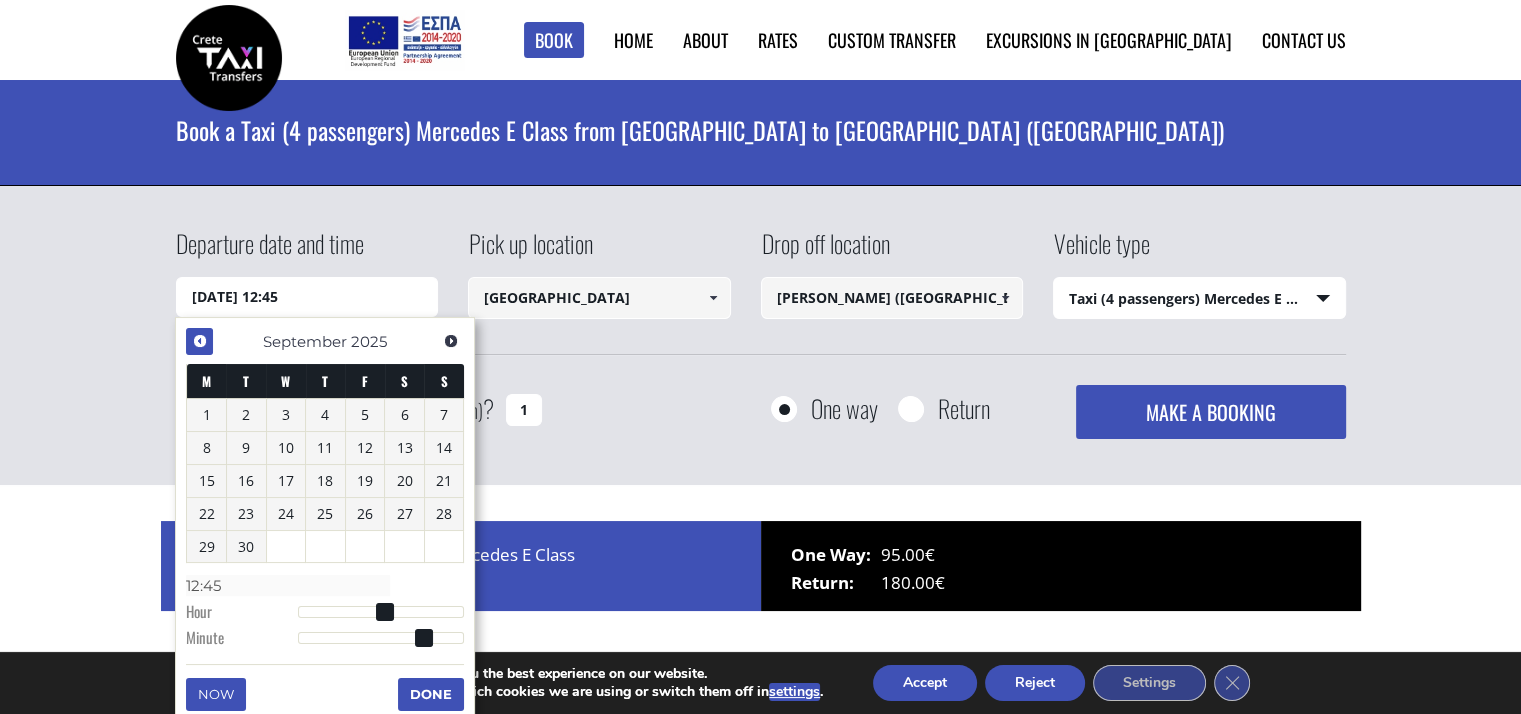 click on "Previous" at bounding box center (200, 341) 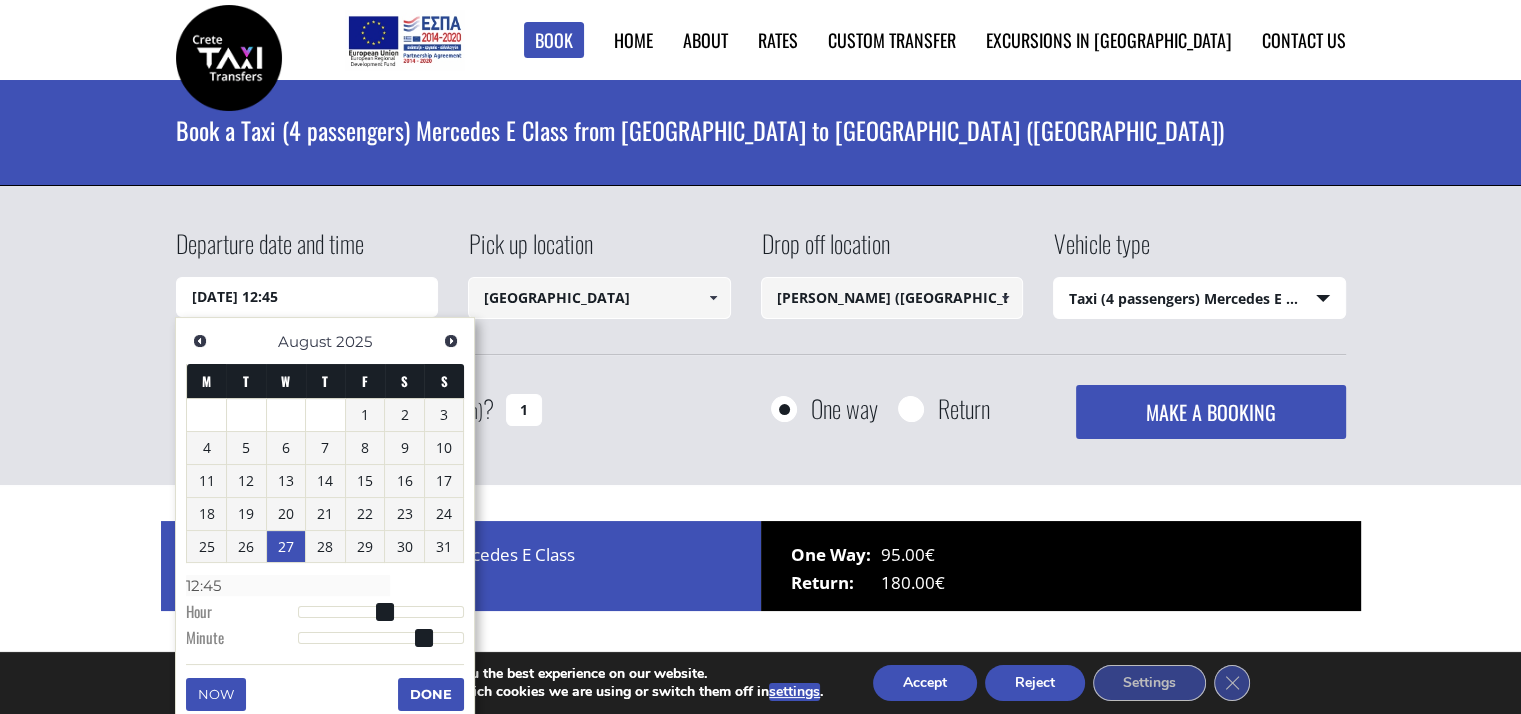 click on "27" at bounding box center (286, 547) 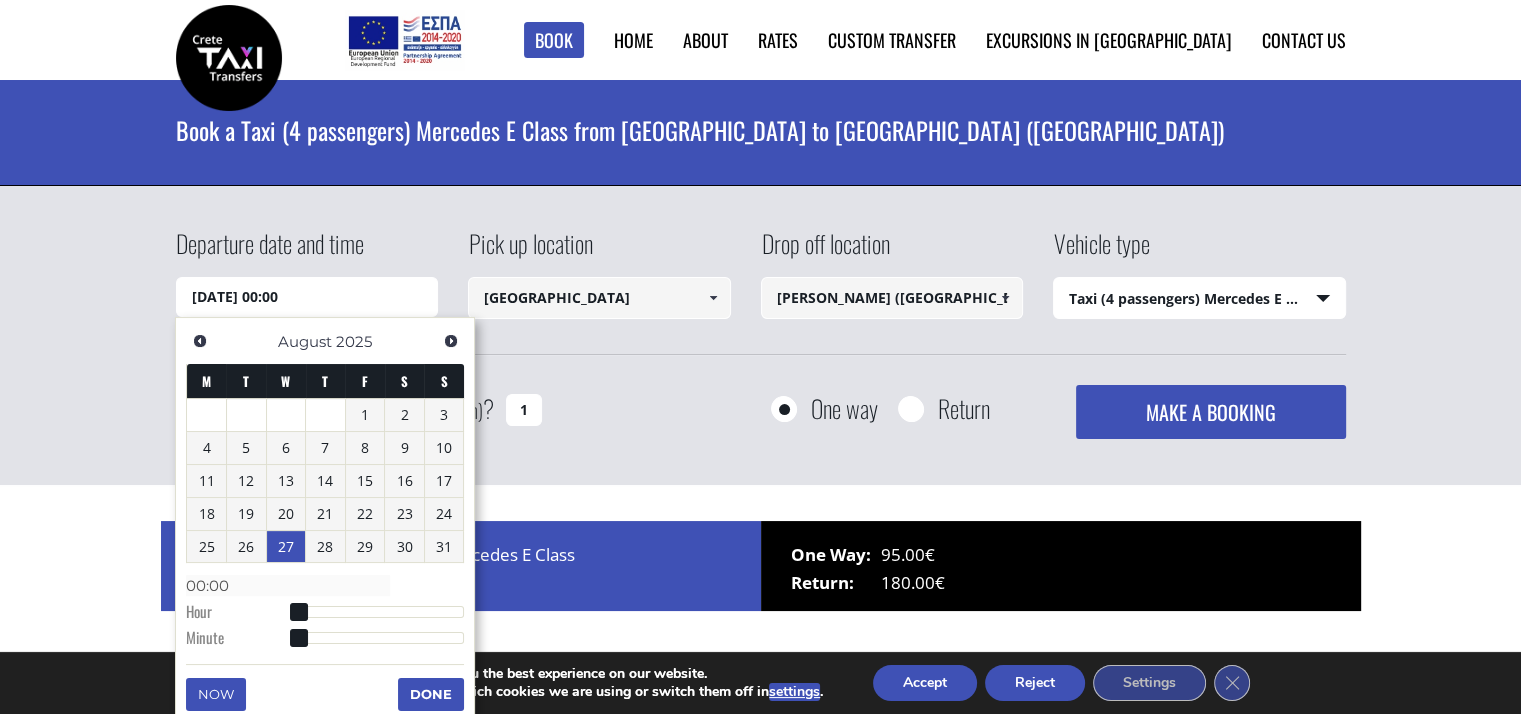 drag, startPoint x: 279, startPoint y: 292, endPoint x: 315, endPoint y: 292, distance: 36 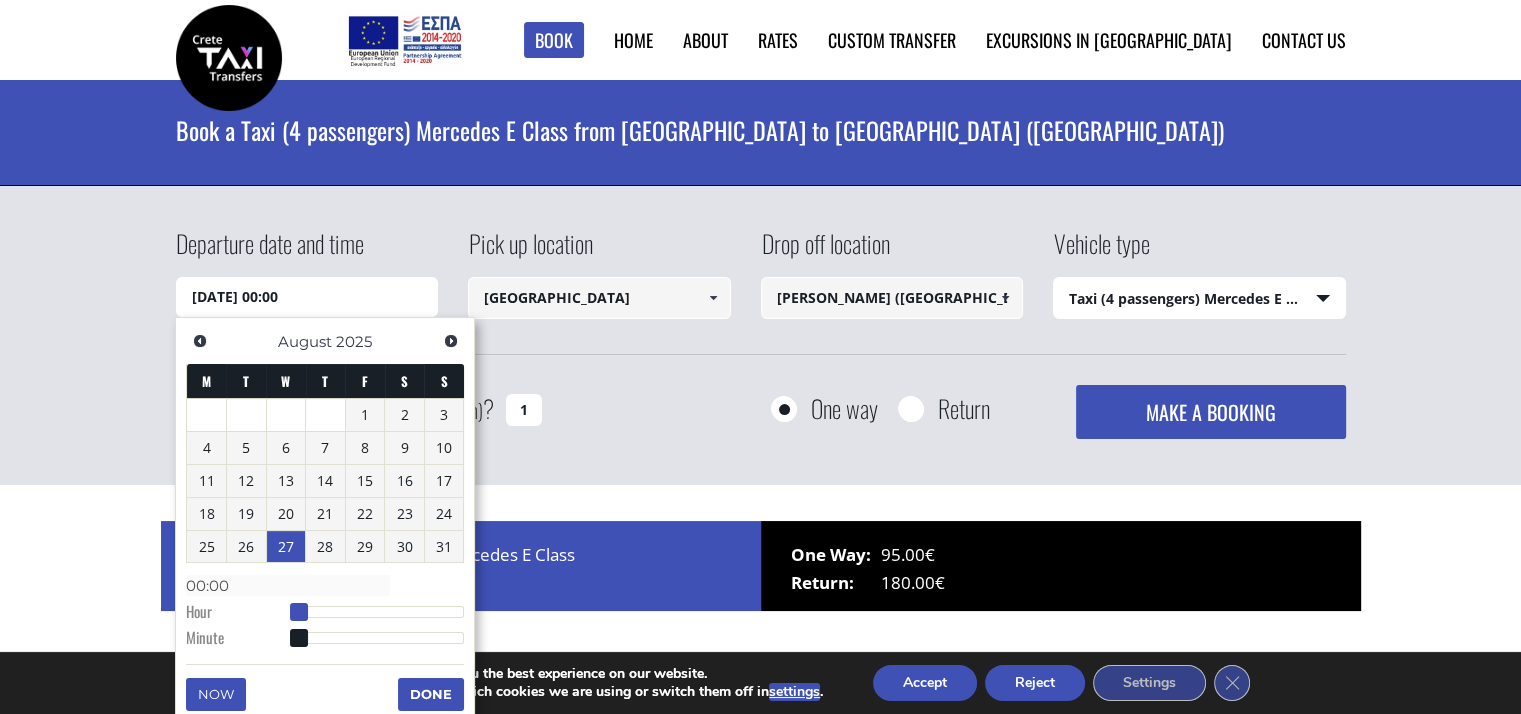type on "[DATE] 01:00" 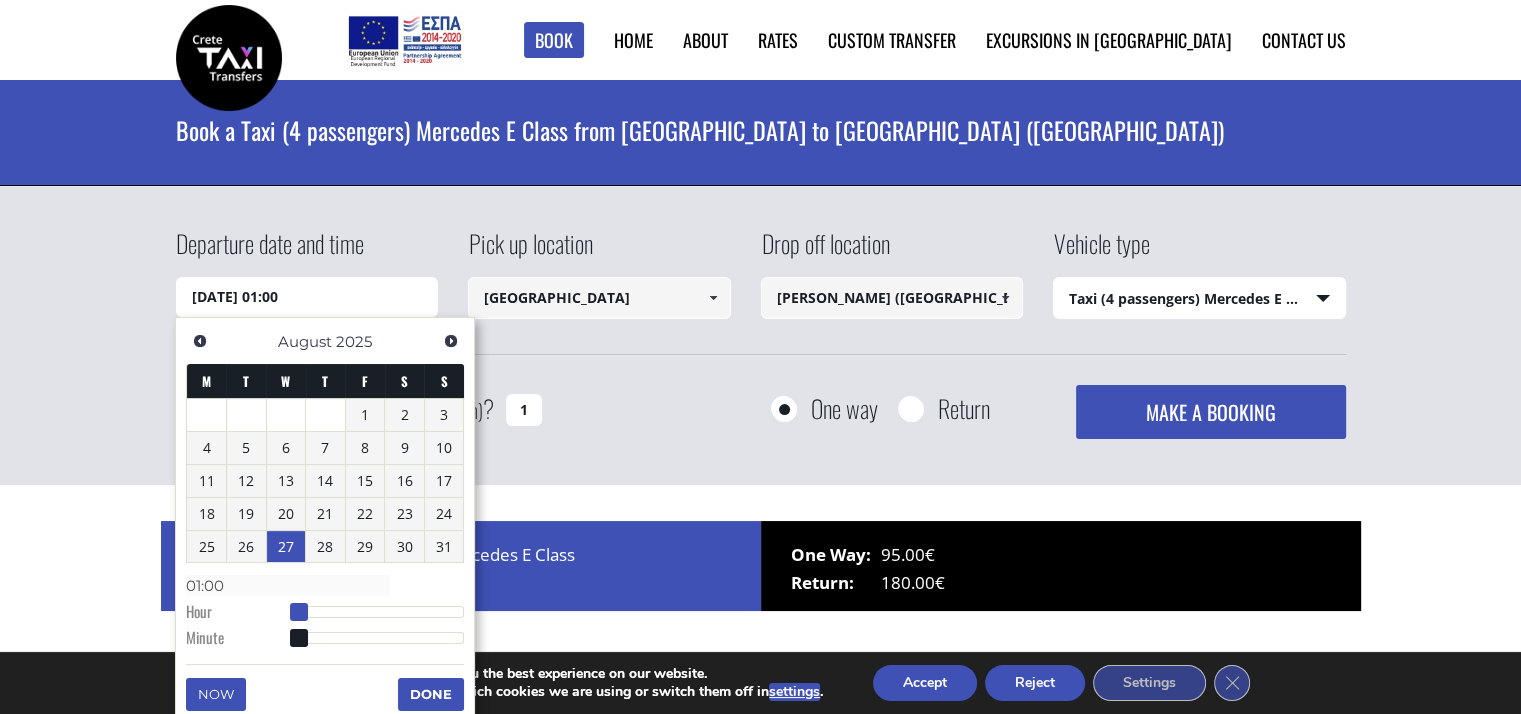 type on "[DATE] 03:00" 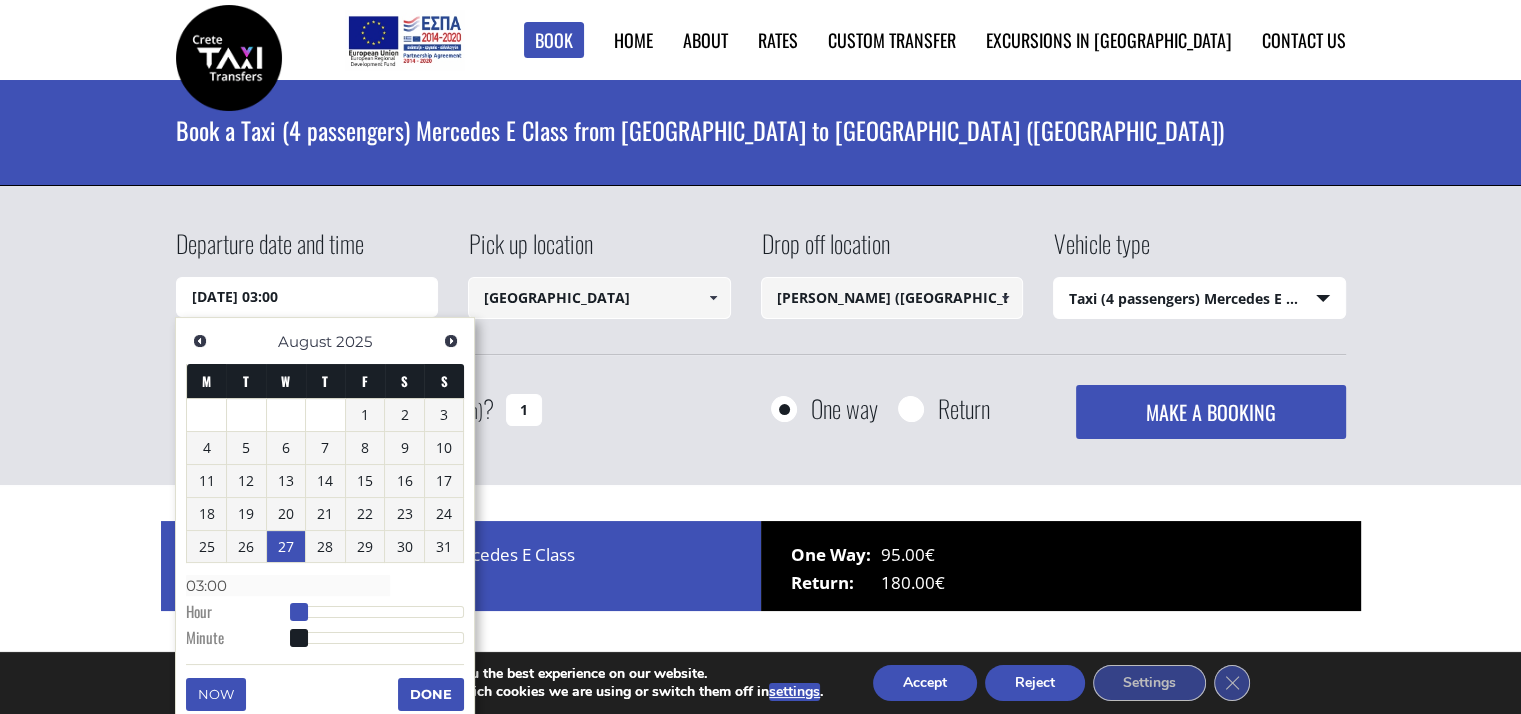 type on "[DATE] 05:00" 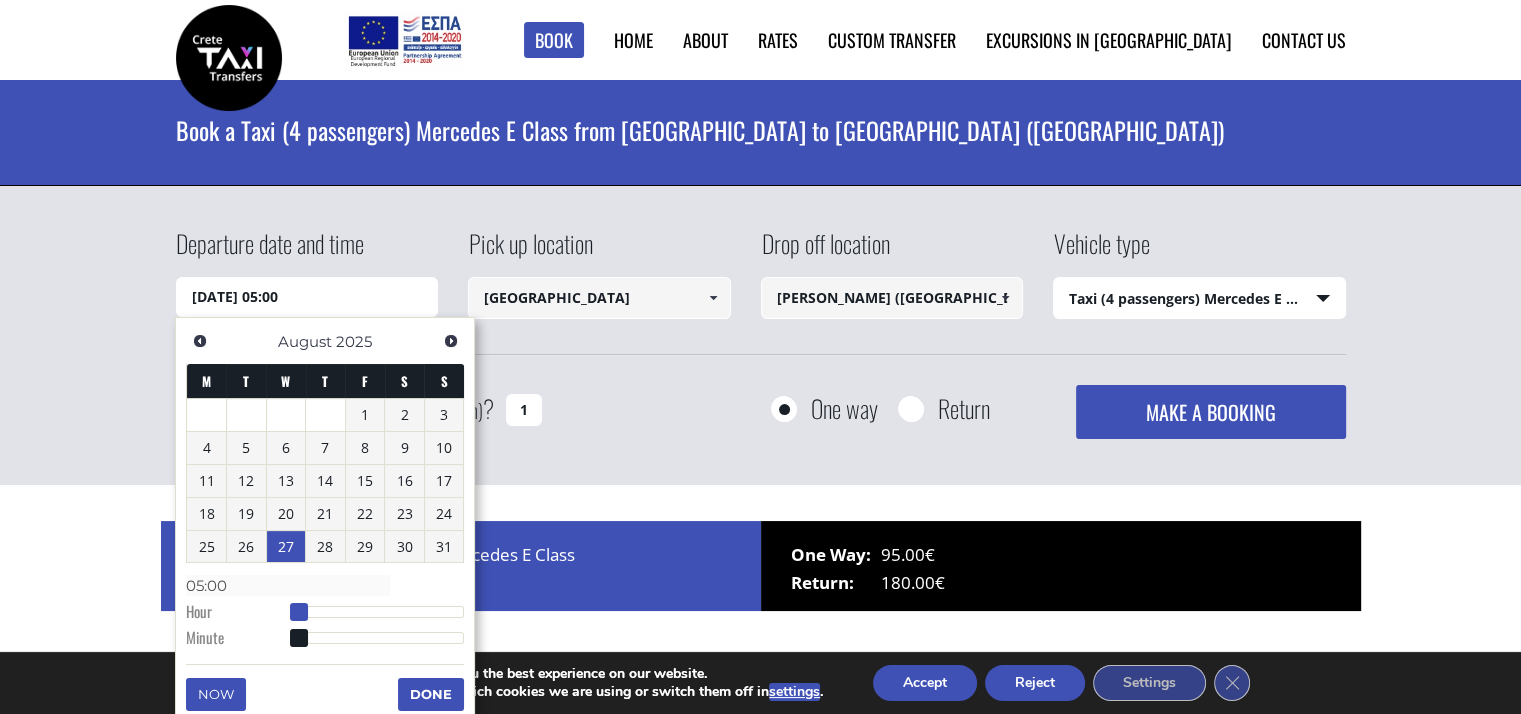 type on "[DATE] 06:00" 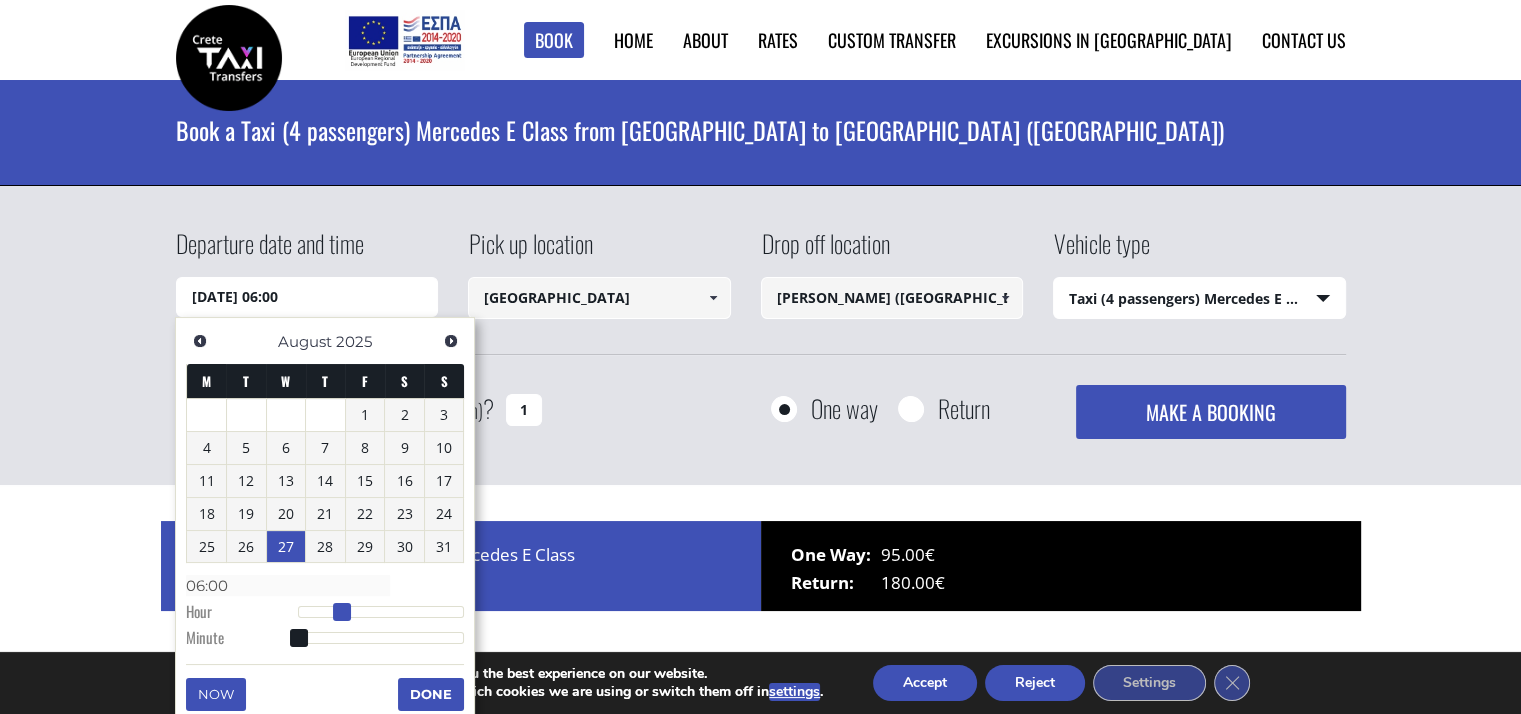 type on "[DATE] 07:00" 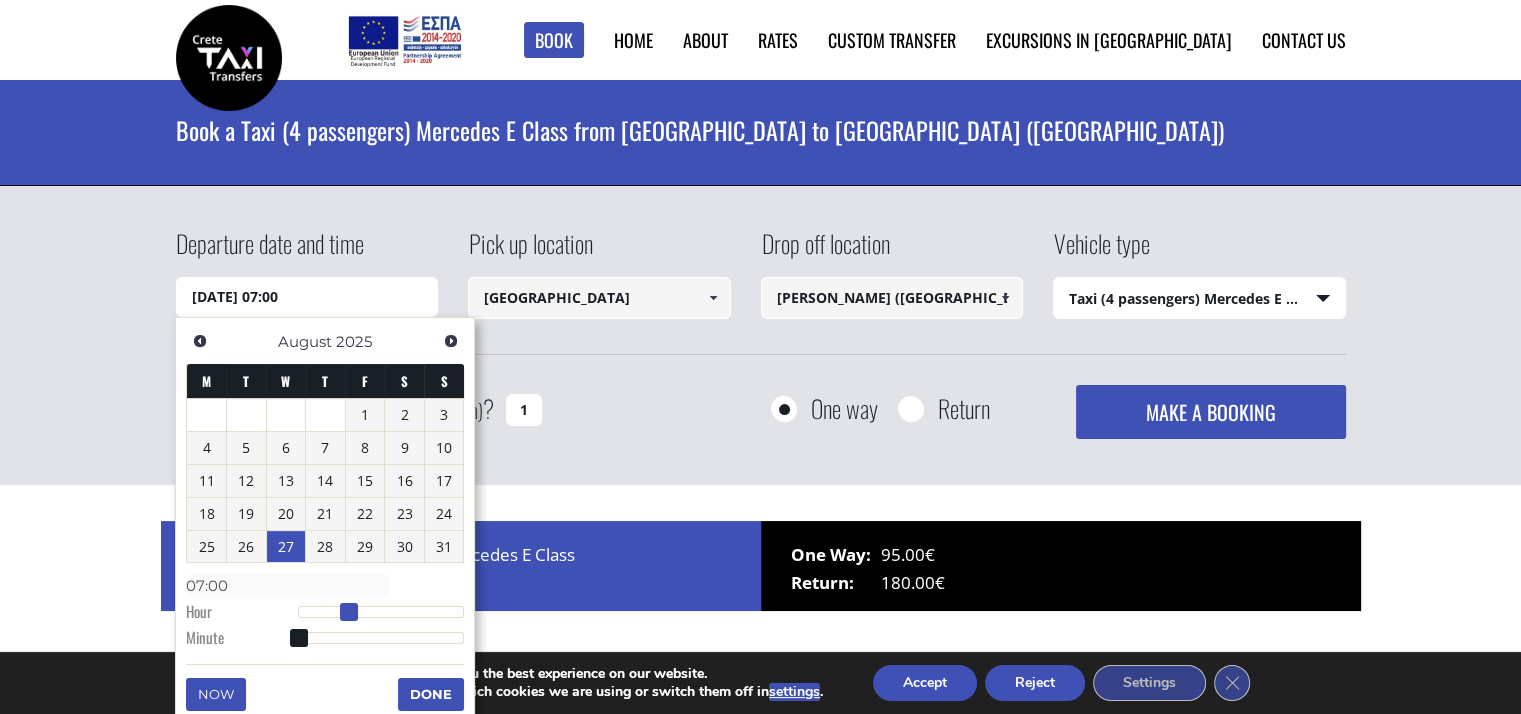 type on "[DATE] 08:00" 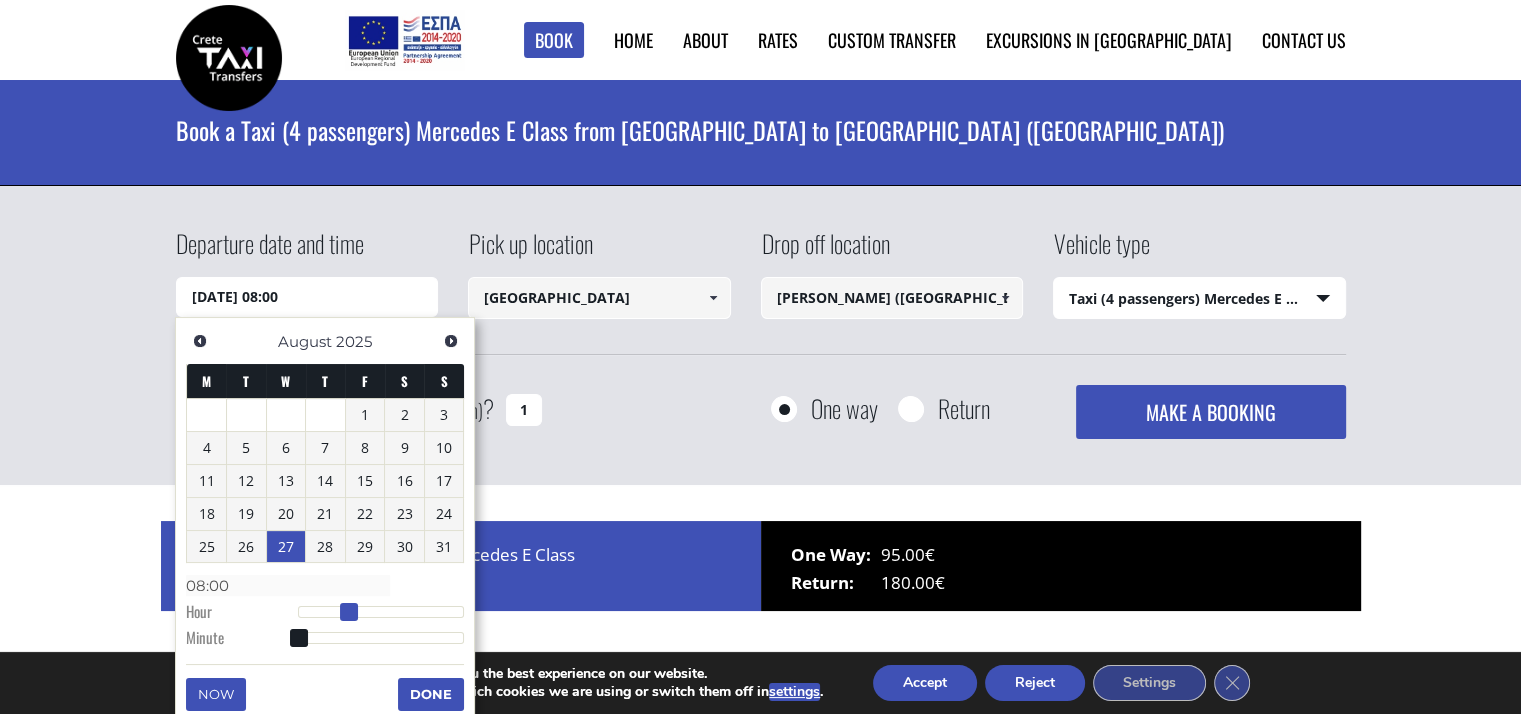 type on "[DATE] 09:00" 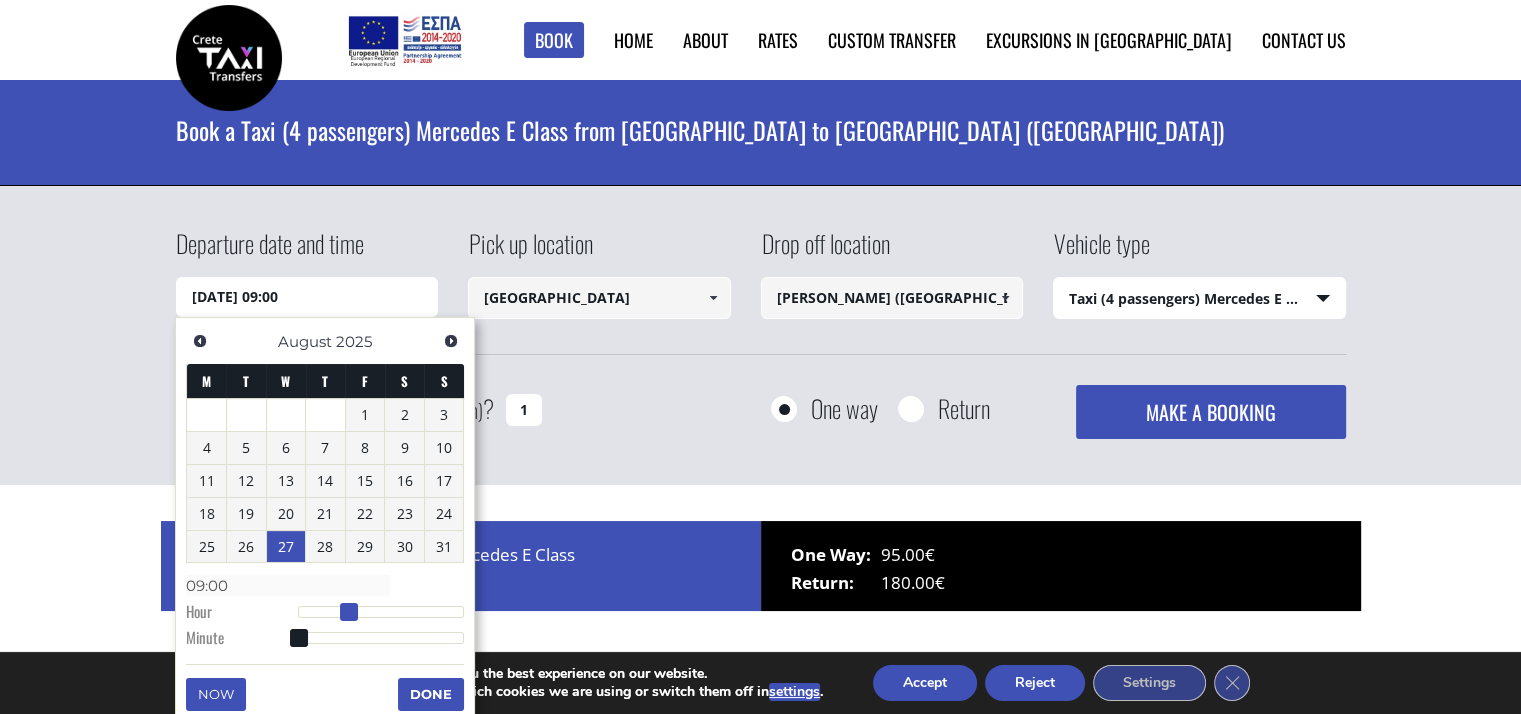 type on "[DATE] 10:00" 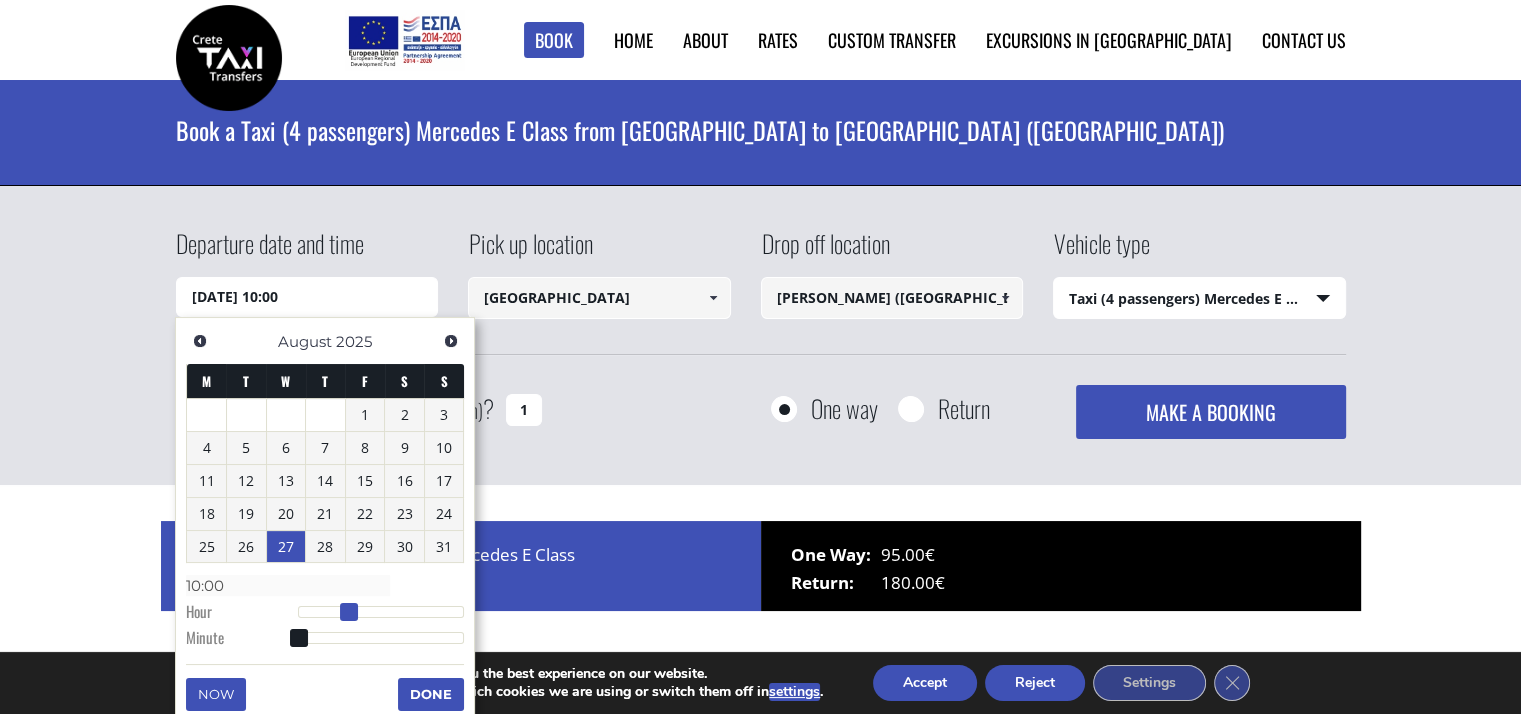 type on "[DATE] 11:00" 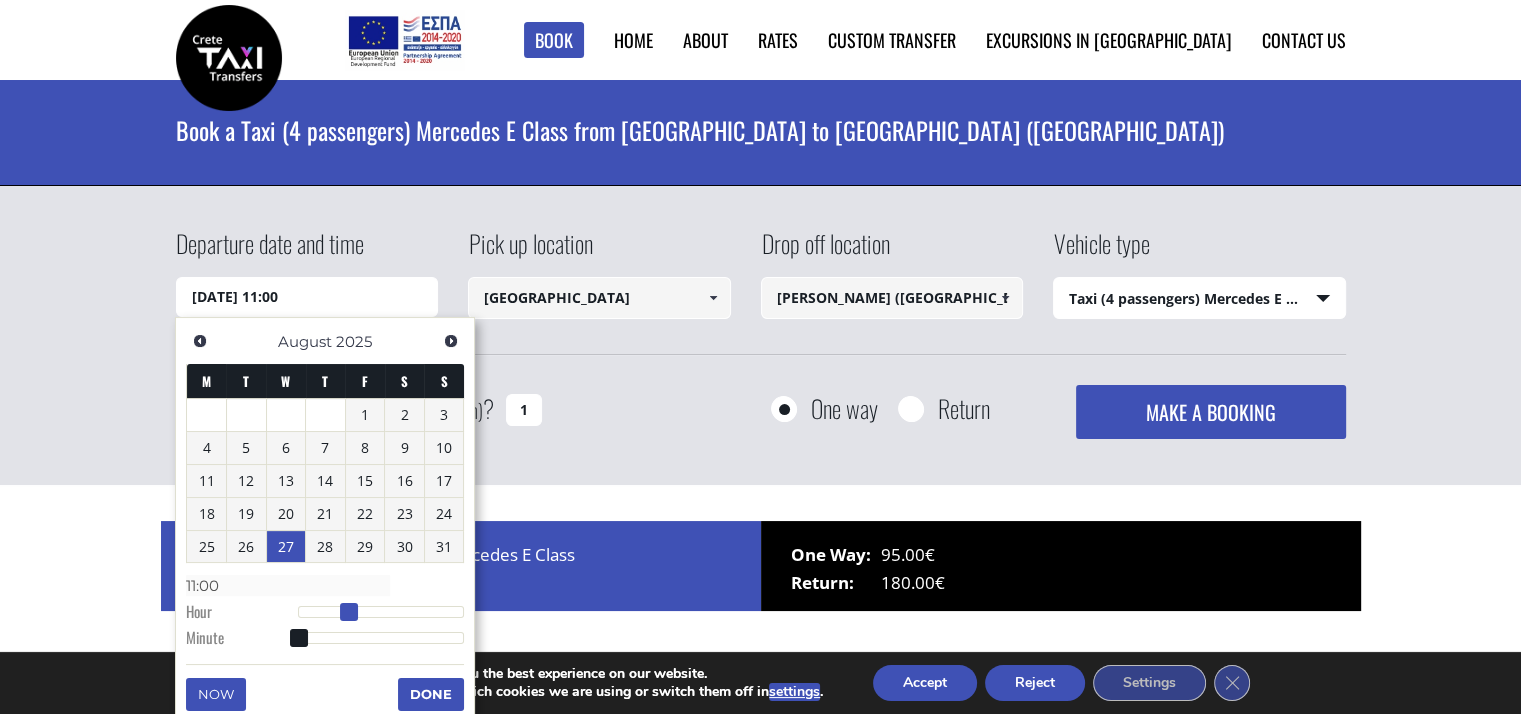 type on "[DATE] 12:00" 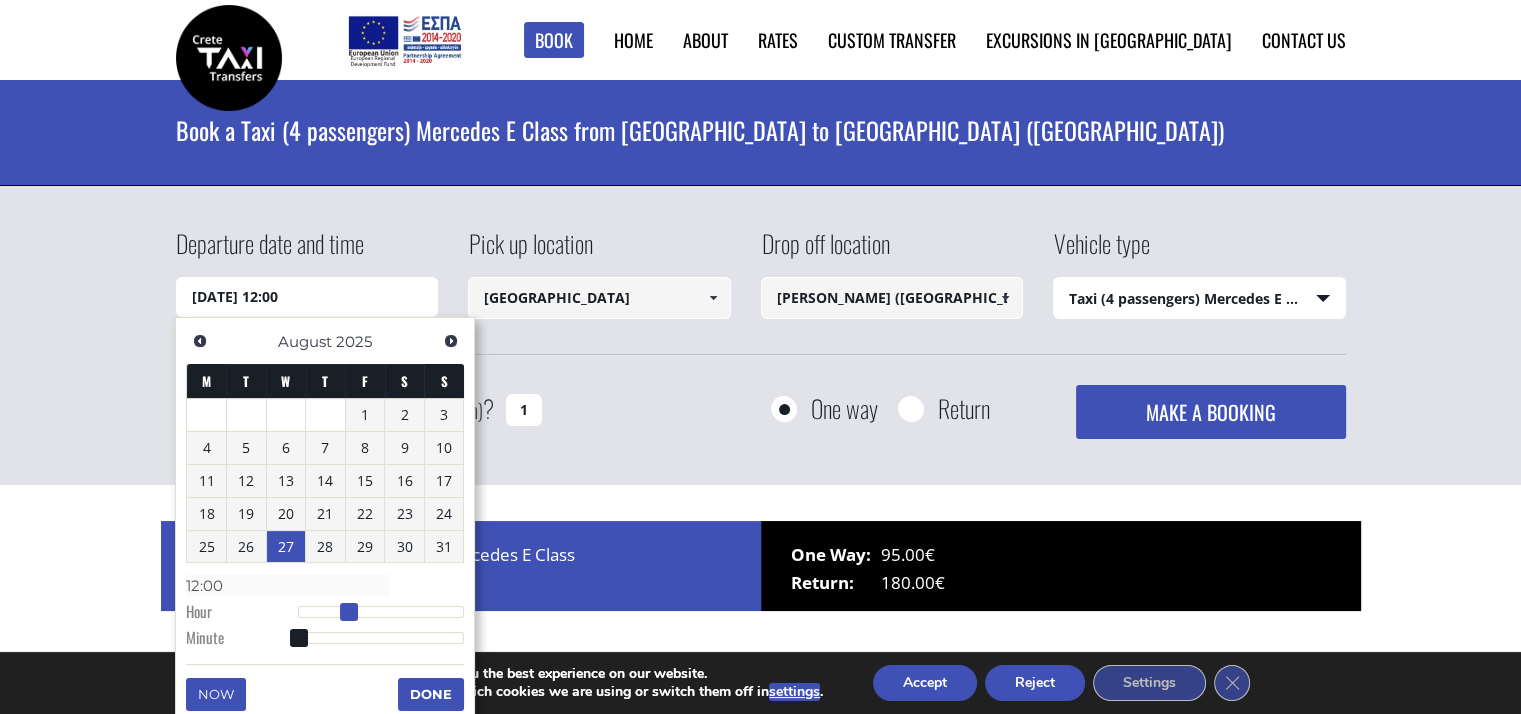 type on "[DATE] 13:00" 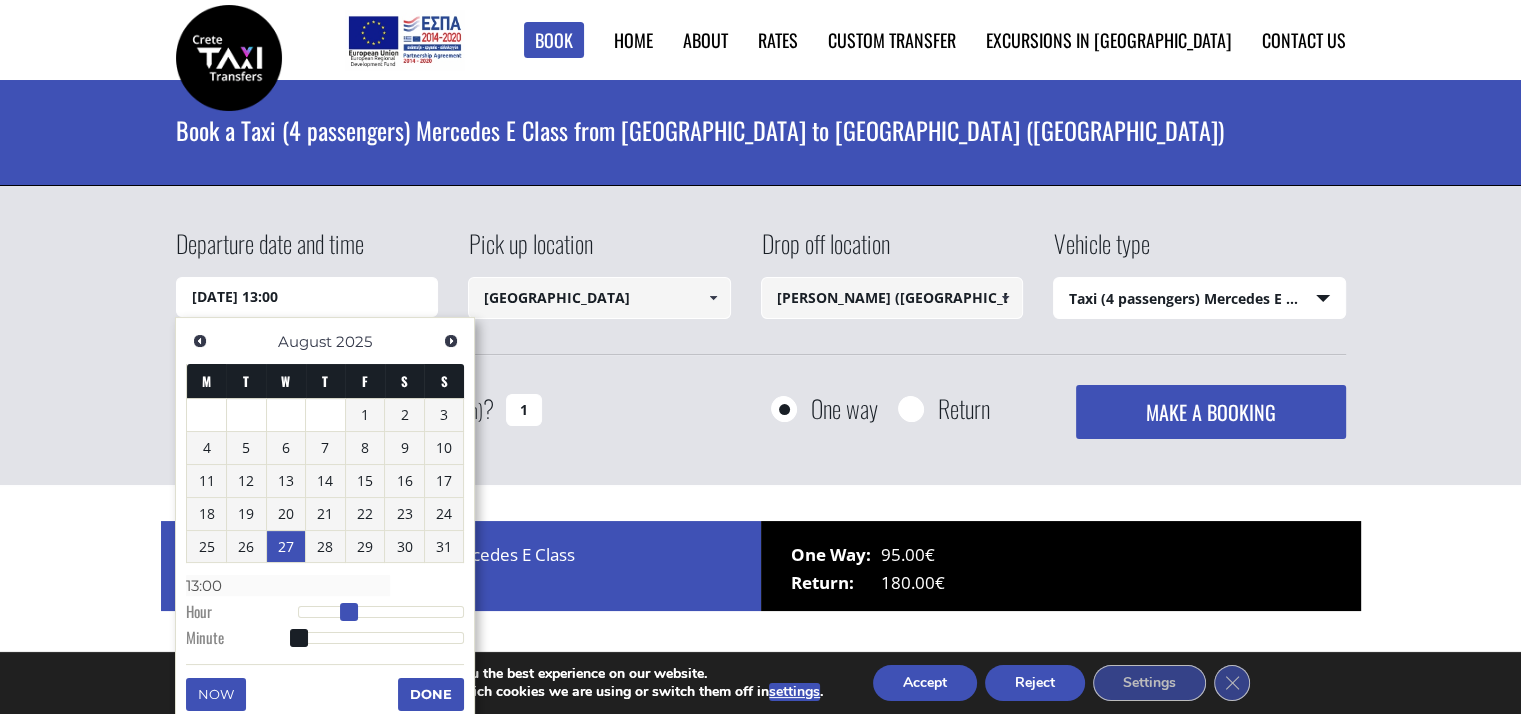 type on "[DATE] 14:00" 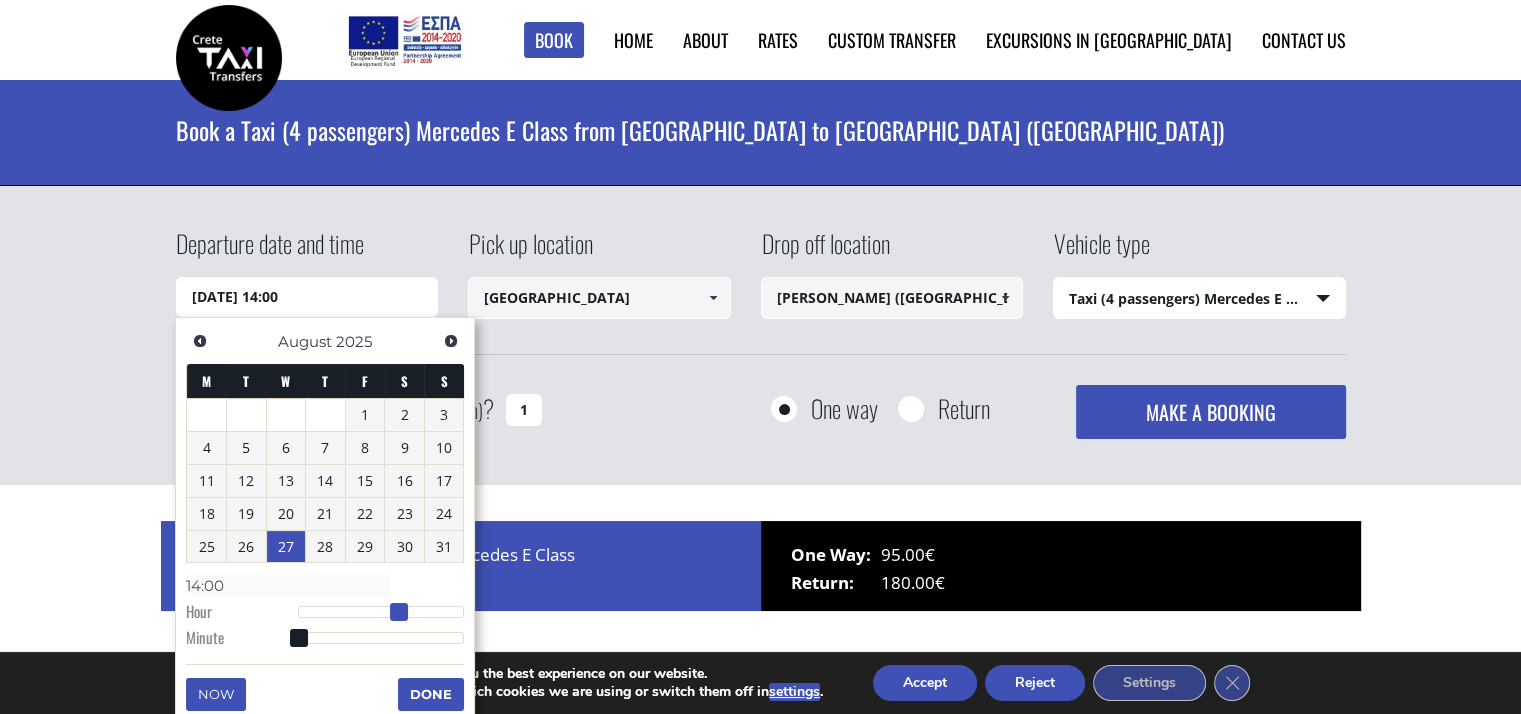type on "[DATE] 15:00" 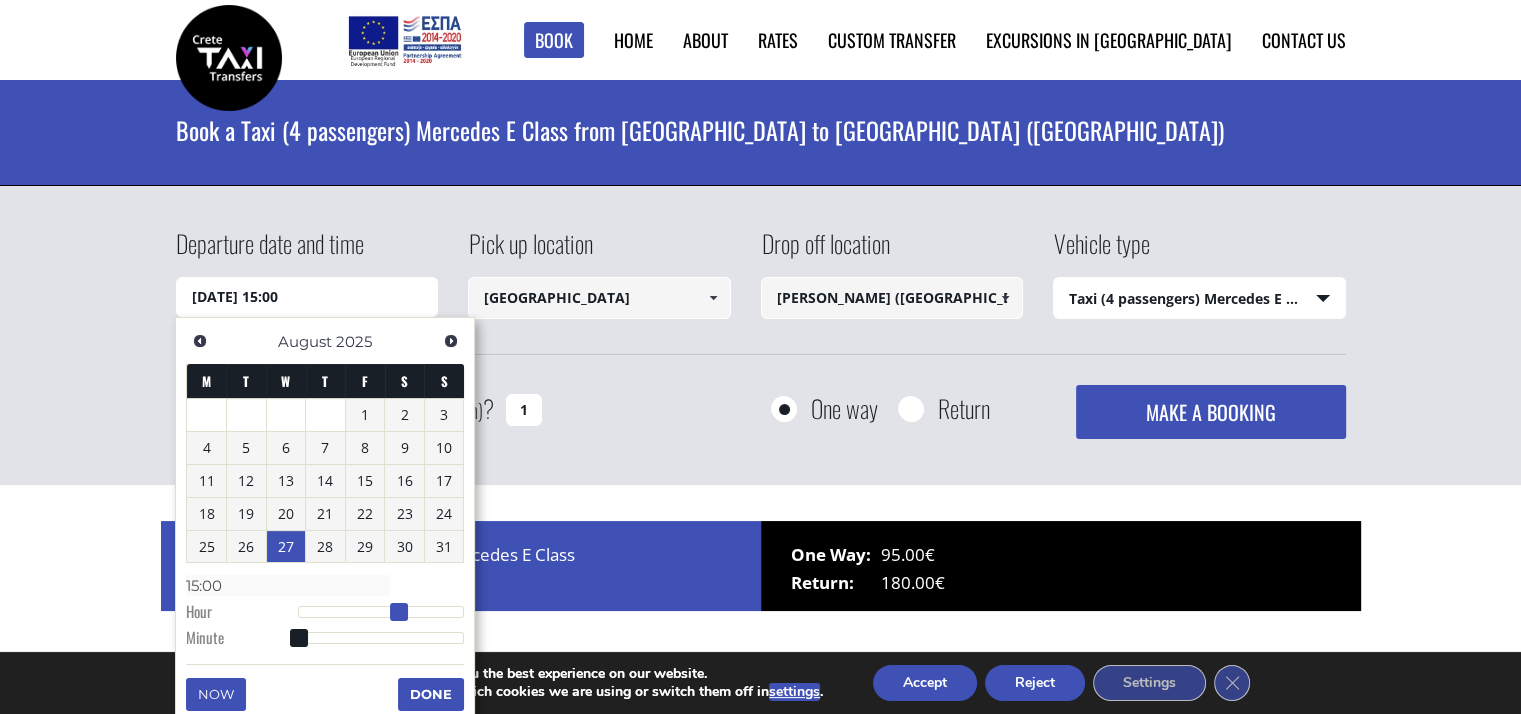 type on "[DATE] 16:00" 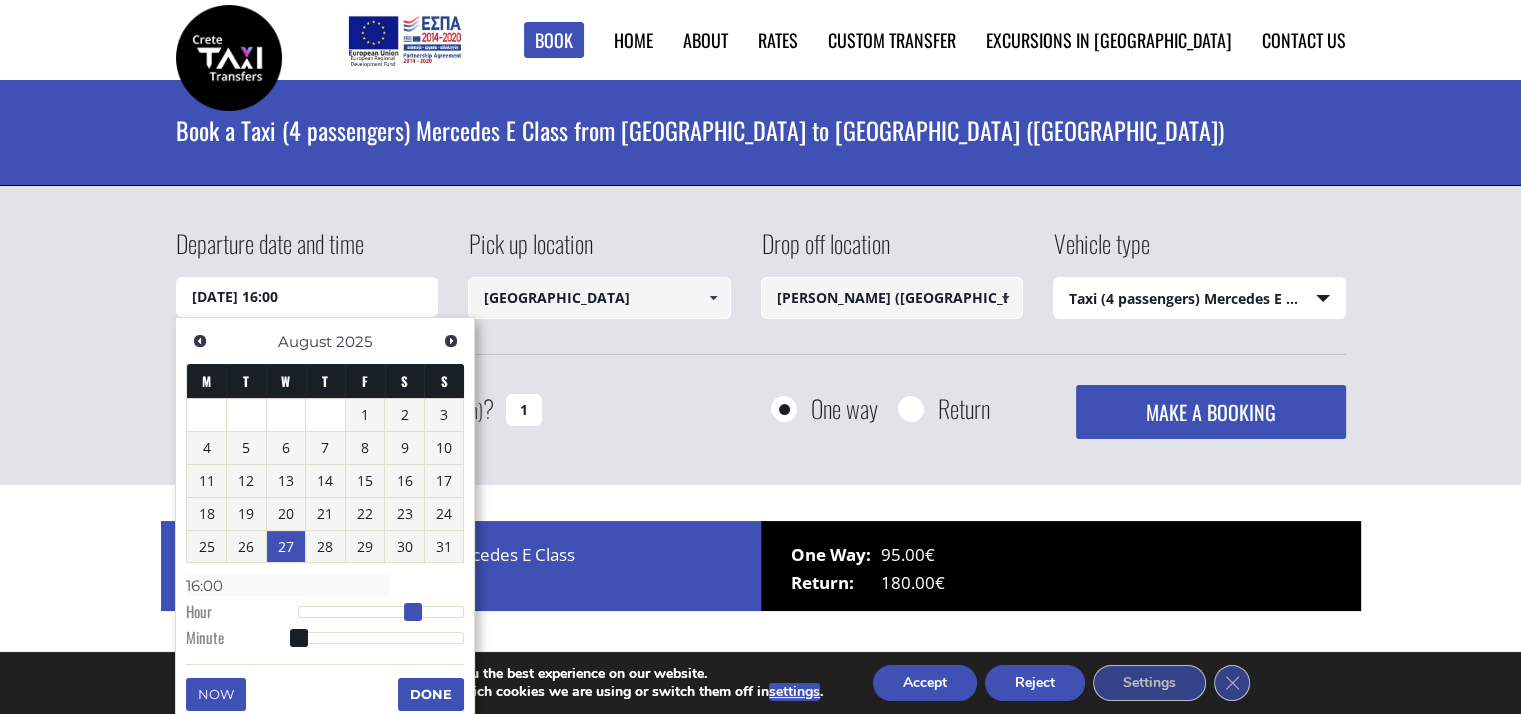 type on "[DATE] 17:00" 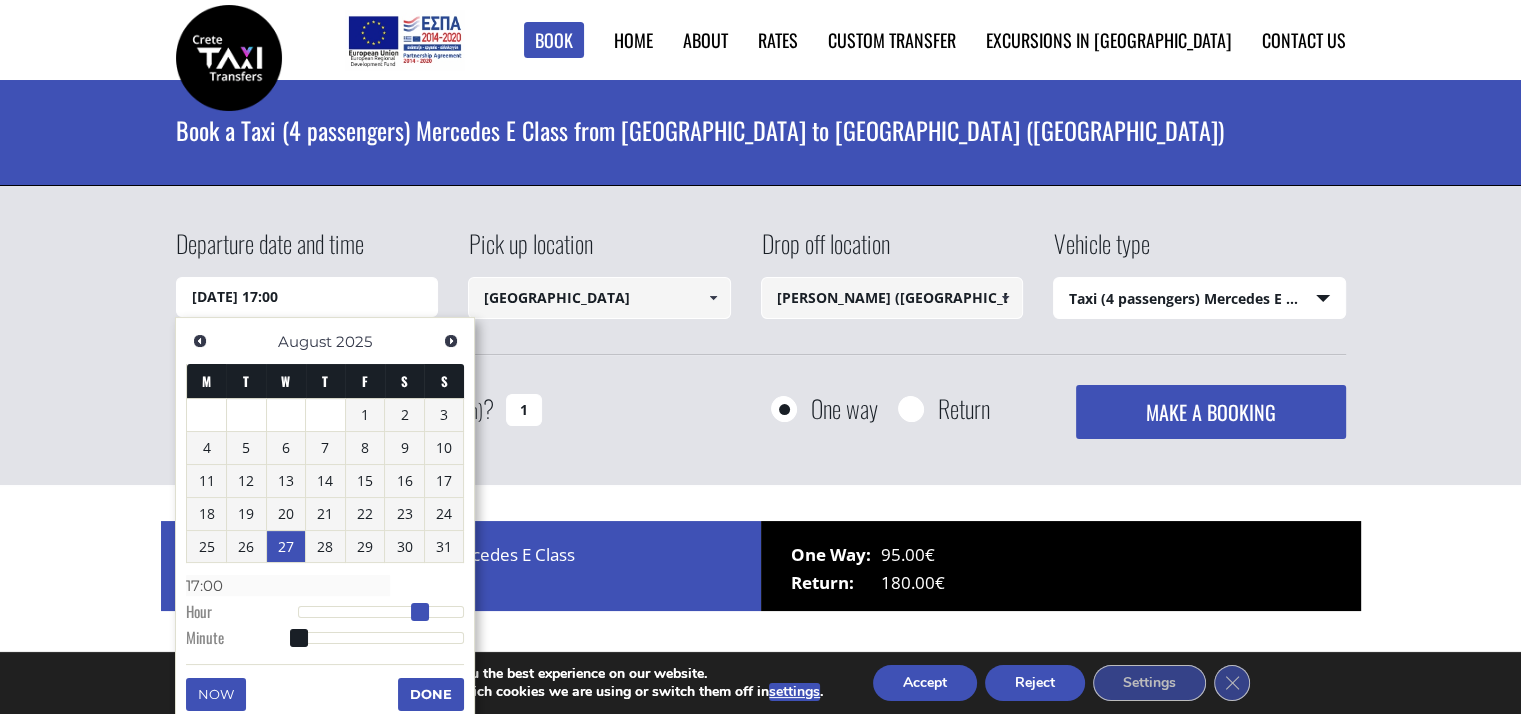 type on "[DATE] 18:00" 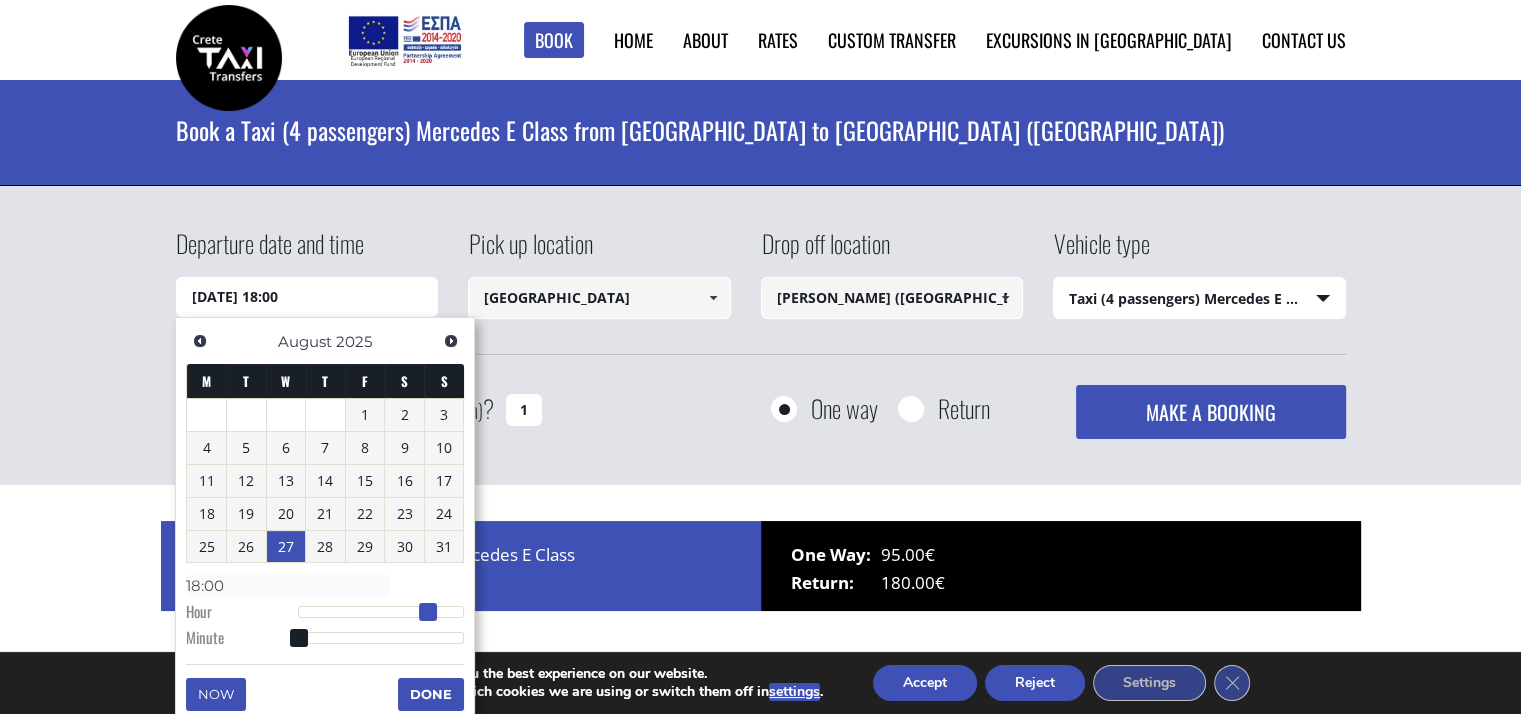 drag, startPoint x: 303, startPoint y: 611, endPoint x: 430, endPoint y: 607, distance: 127.06297 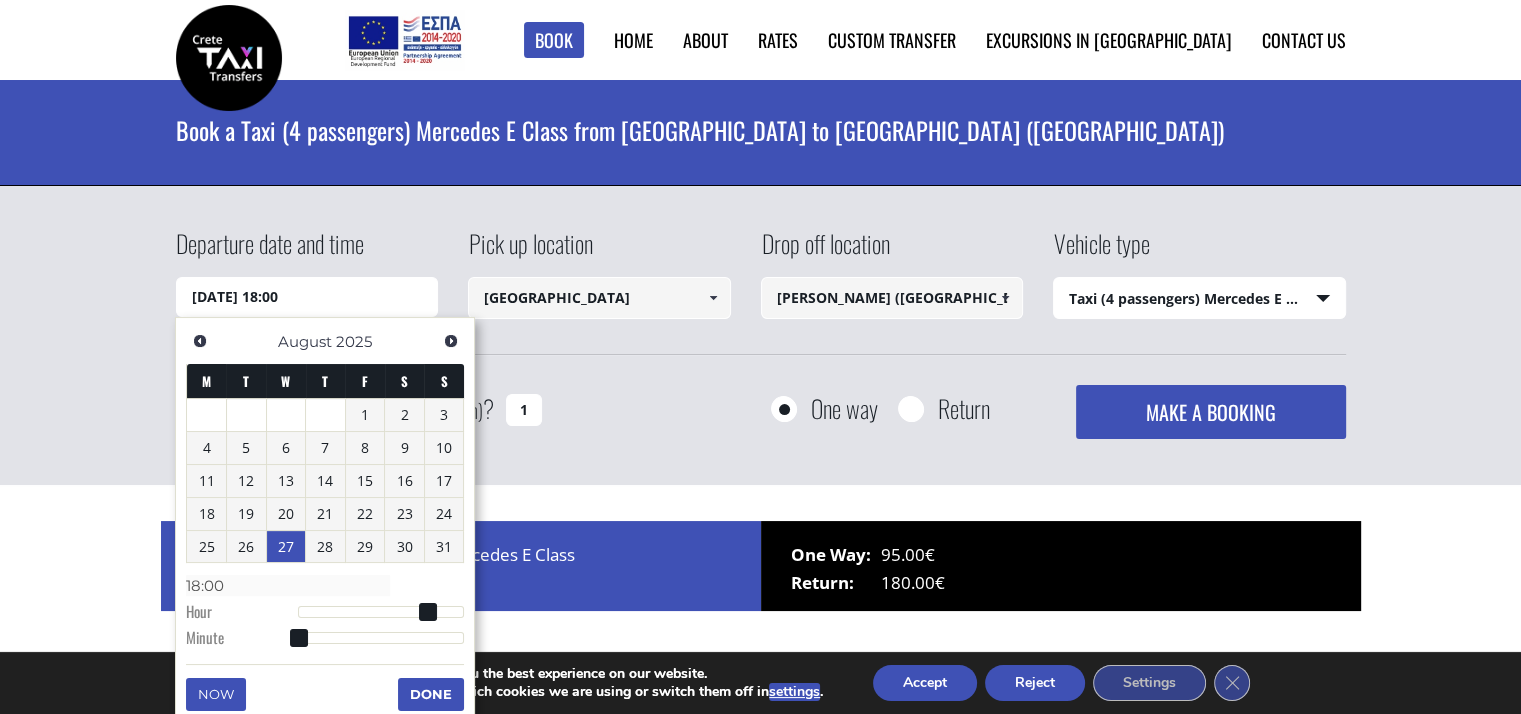 drag, startPoint x: 222, startPoint y: 686, endPoint x: 232, endPoint y: 735, distance: 50.01 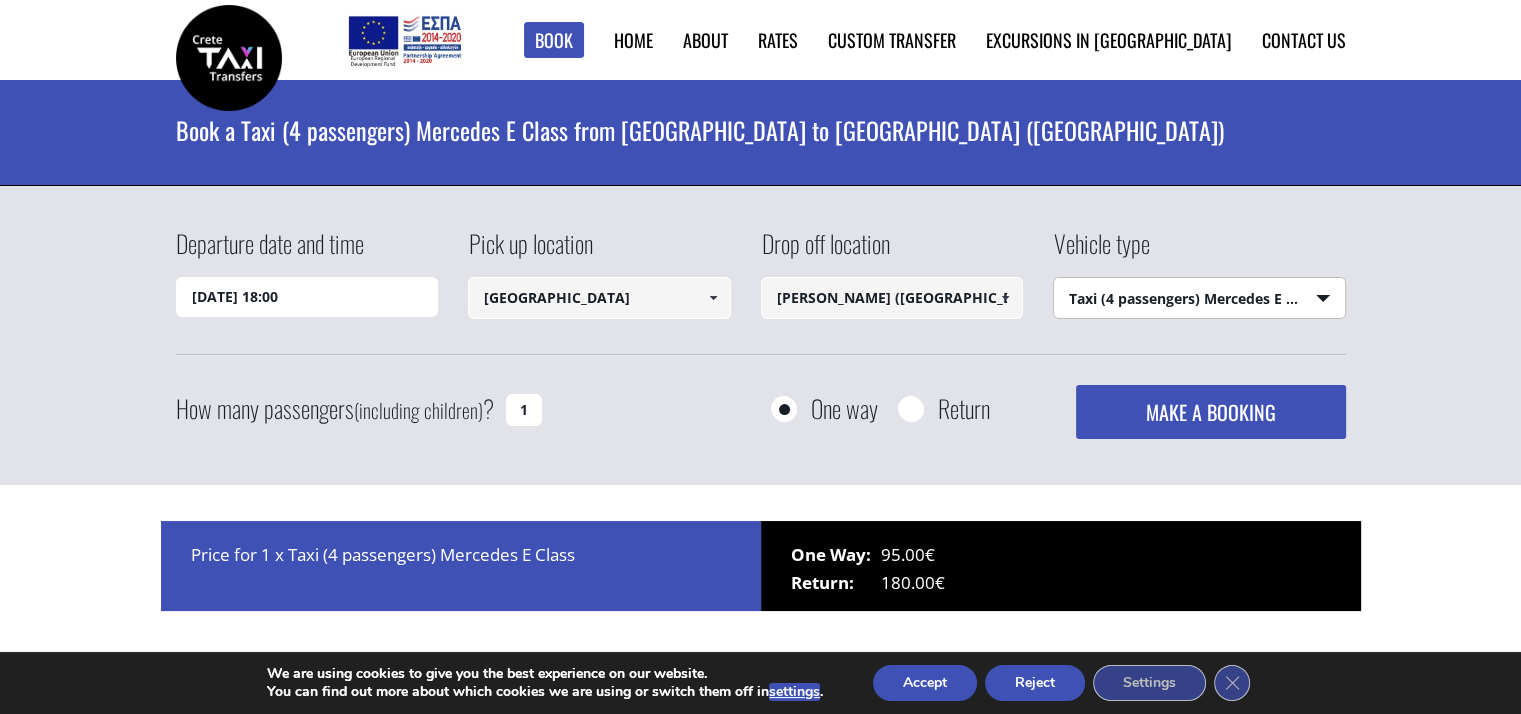 click on "Select vehicle type Taxi (4 passengers) Mercedes E Class Mini Van (7 passengers) Mercedes [PERSON_NAME] Mini Bus (10 passengers) Mercedes Sprinter Mini Bus 16 (16 passengers) Mercedes Sprinter" at bounding box center (1199, 299) 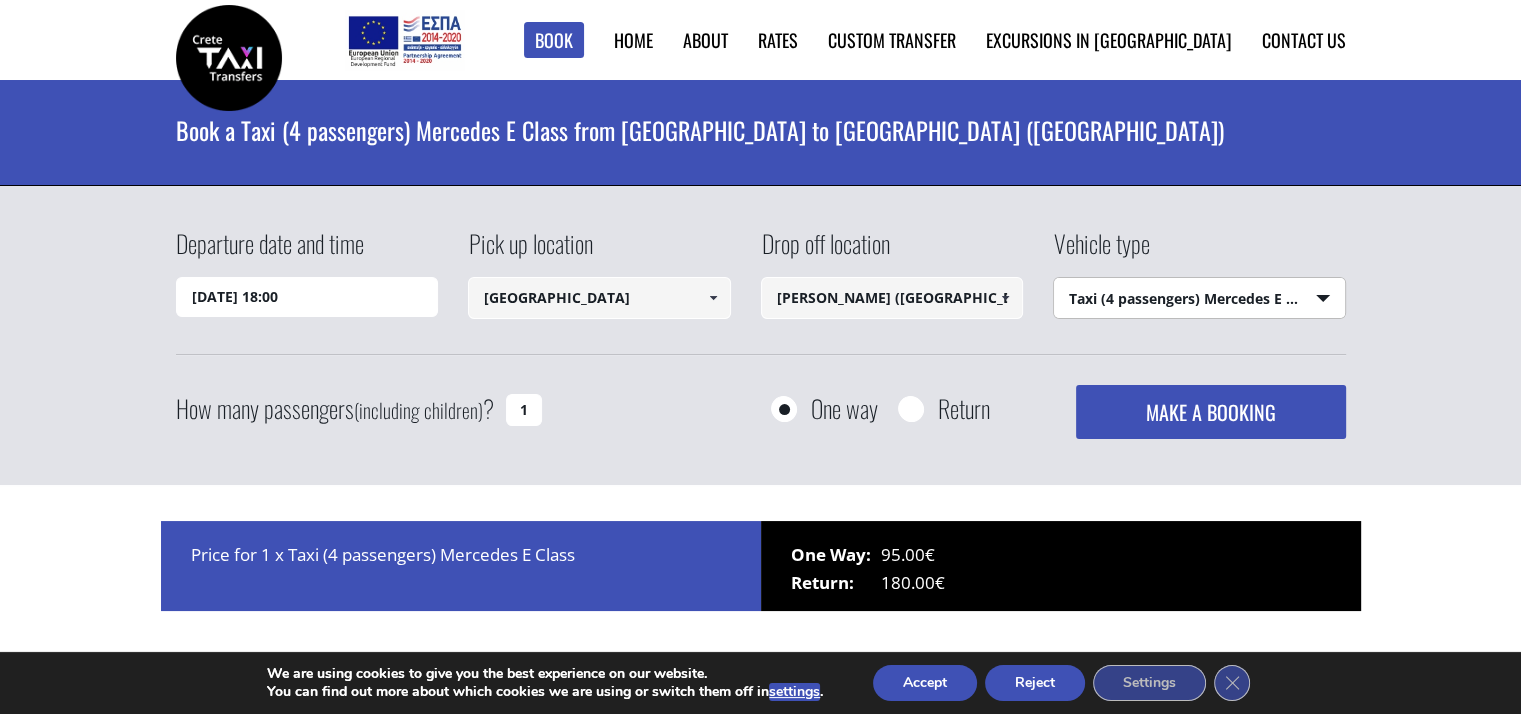 click on "Select vehicle type Taxi (4 passengers) Mercedes E Class Mini Van (7 passengers) Mercedes [PERSON_NAME] Mini Bus (10 passengers) Mercedes Sprinter Mini Bus 16 (16 passengers) Mercedes Sprinter" at bounding box center [1199, 299] 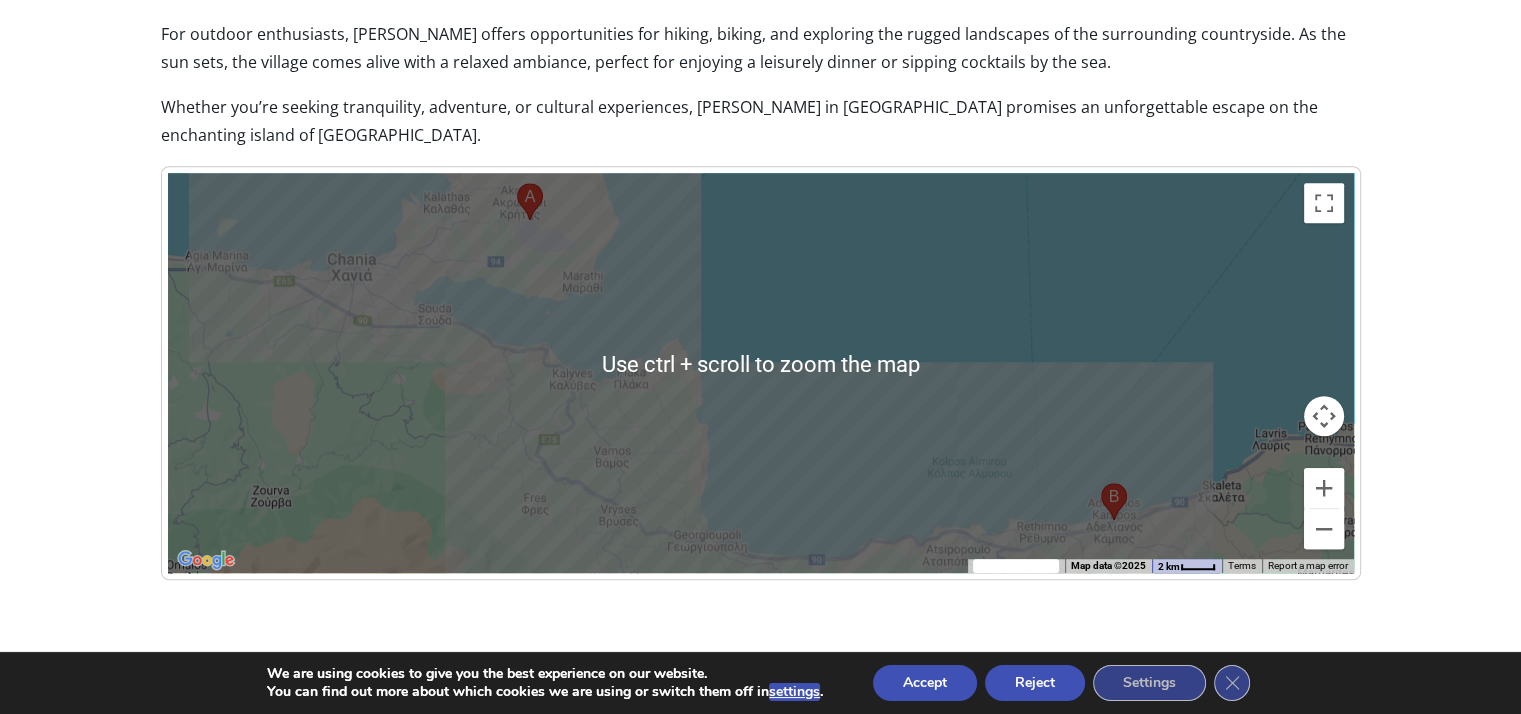 scroll, scrollTop: 1300, scrollLeft: 0, axis: vertical 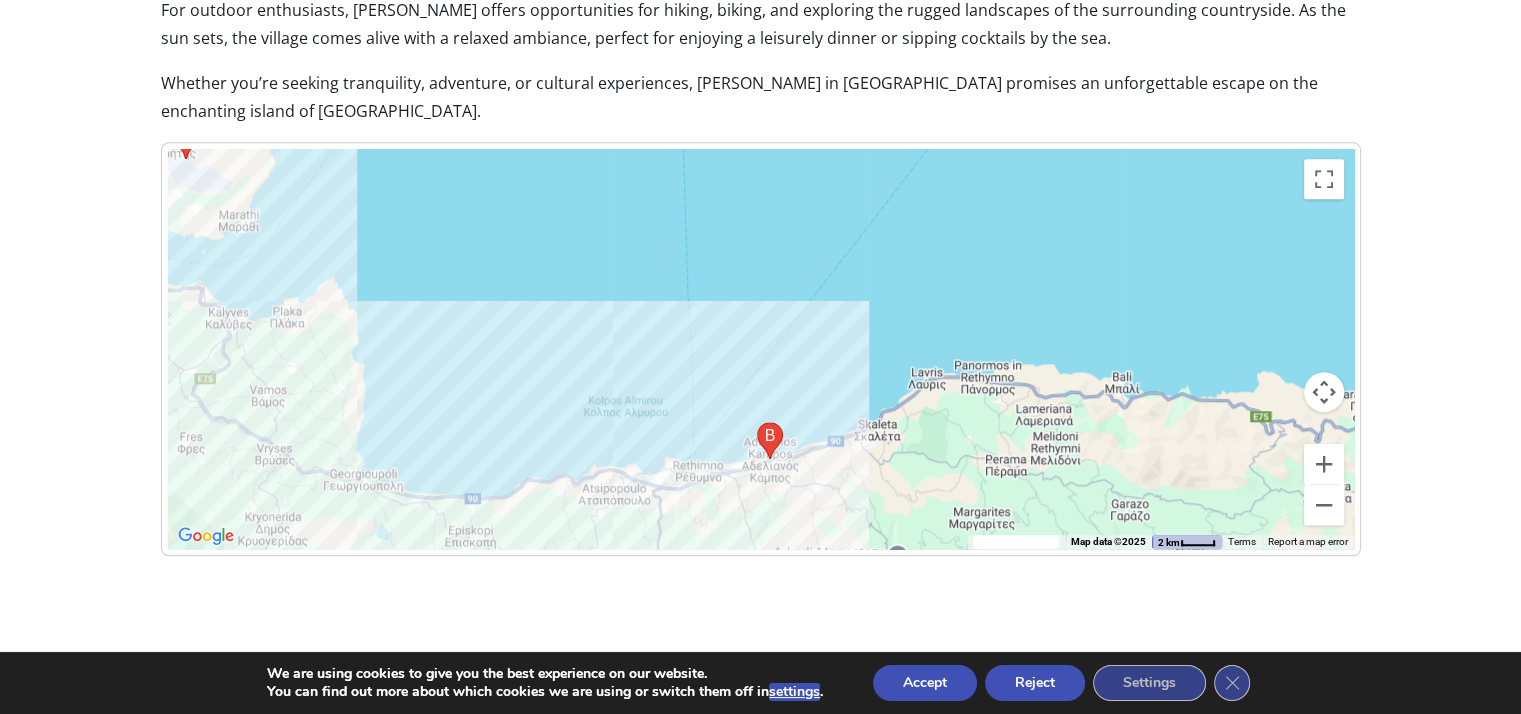 drag, startPoint x: 1219, startPoint y: 416, endPoint x: 1149, endPoint y: 381, distance: 78.26238 